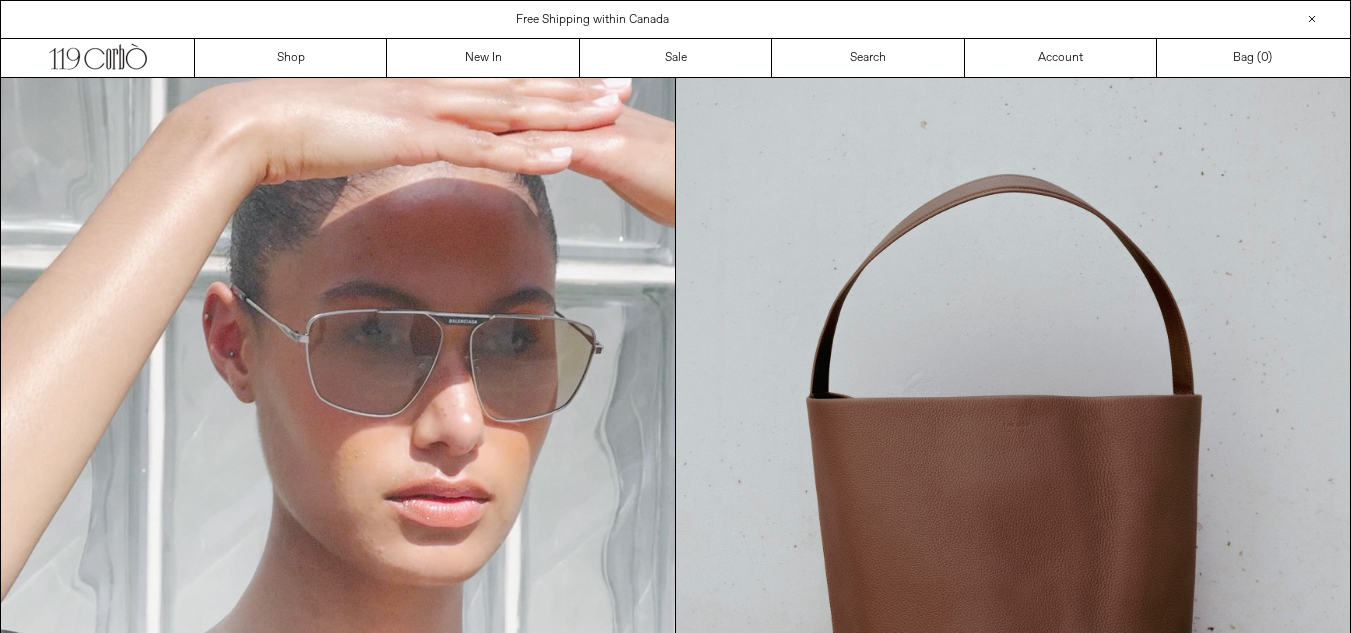 scroll, scrollTop: 0, scrollLeft: 0, axis: both 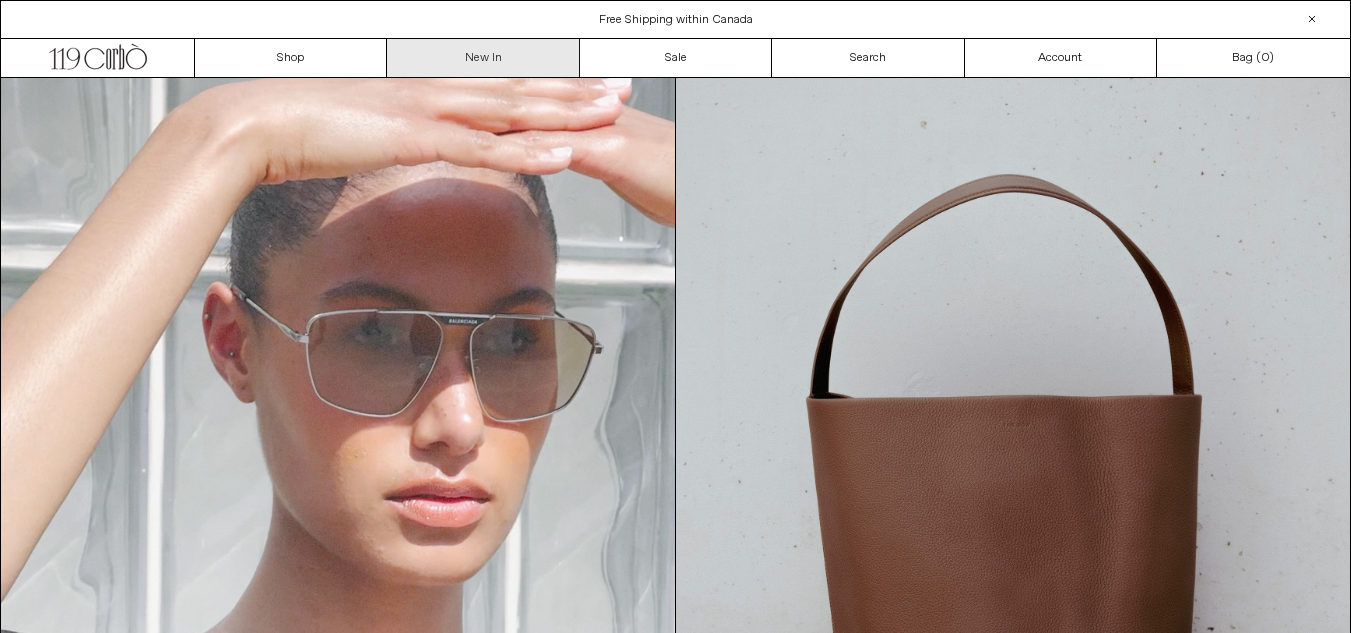 click on "New In" at bounding box center [483, 58] 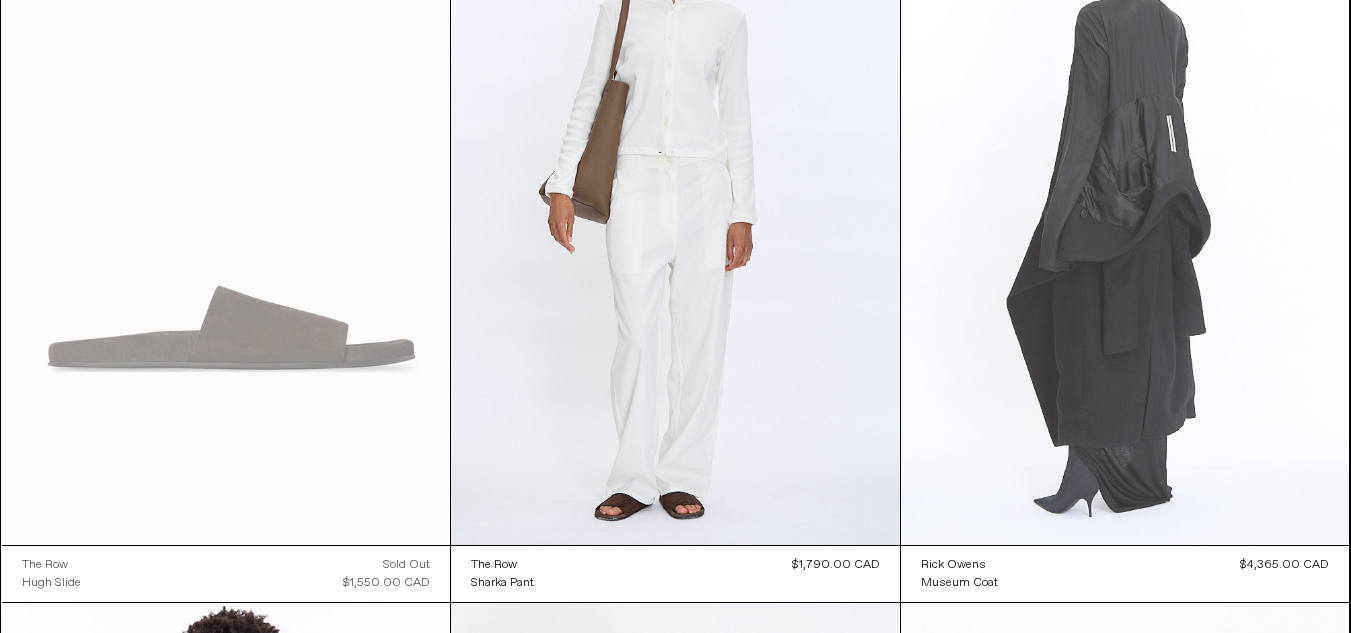 scroll, scrollTop: 200, scrollLeft: 0, axis: vertical 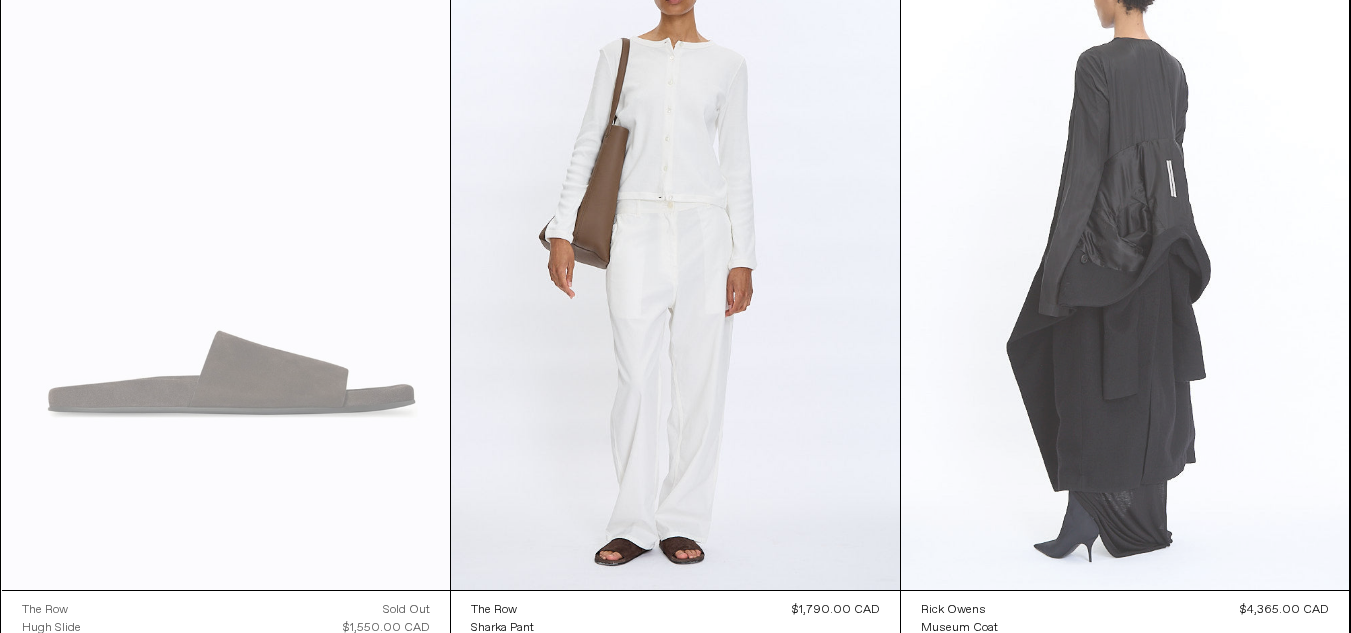 click at bounding box center (1125, 253) 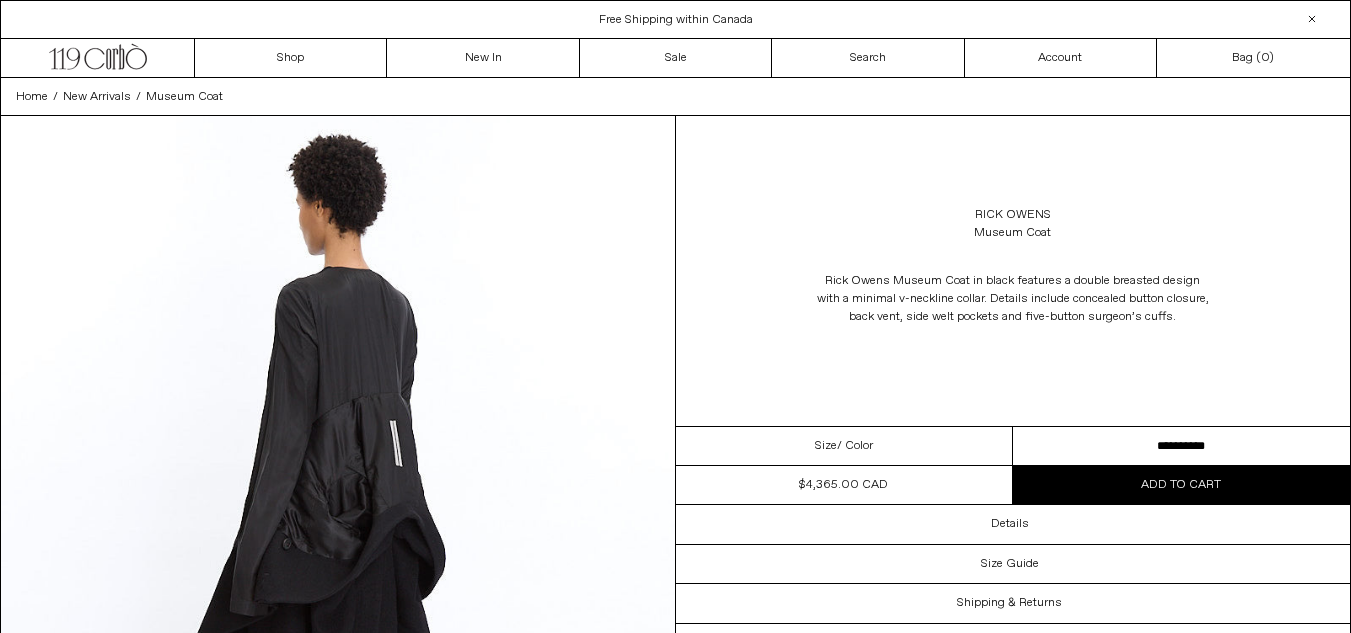 scroll, scrollTop: 0, scrollLeft: 0, axis: both 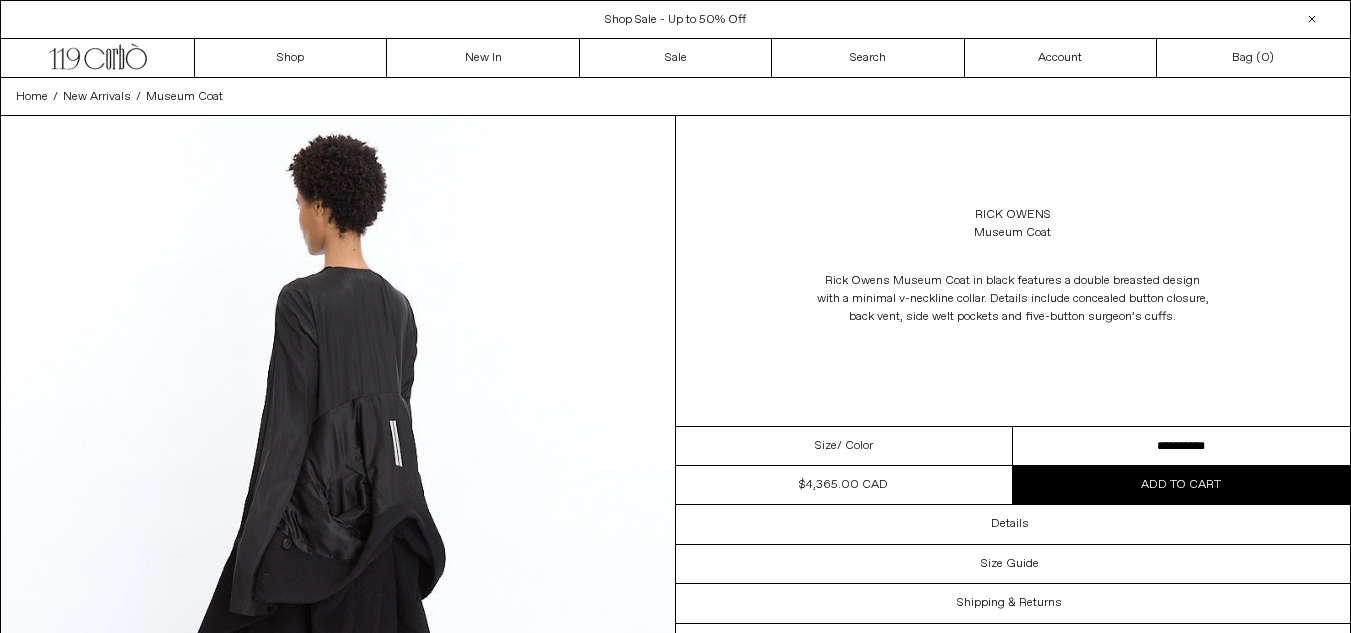 click on "**********" at bounding box center (1181, 446) 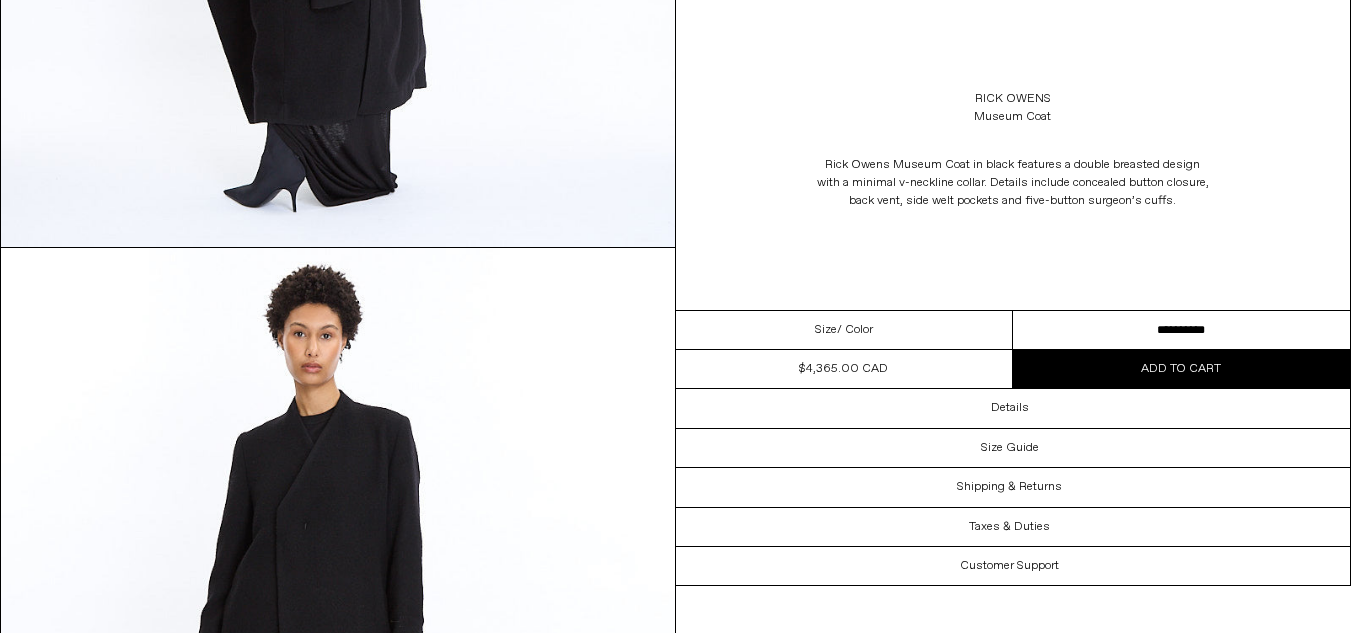 scroll, scrollTop: 710, scrollLeft: 0, axis: vertical 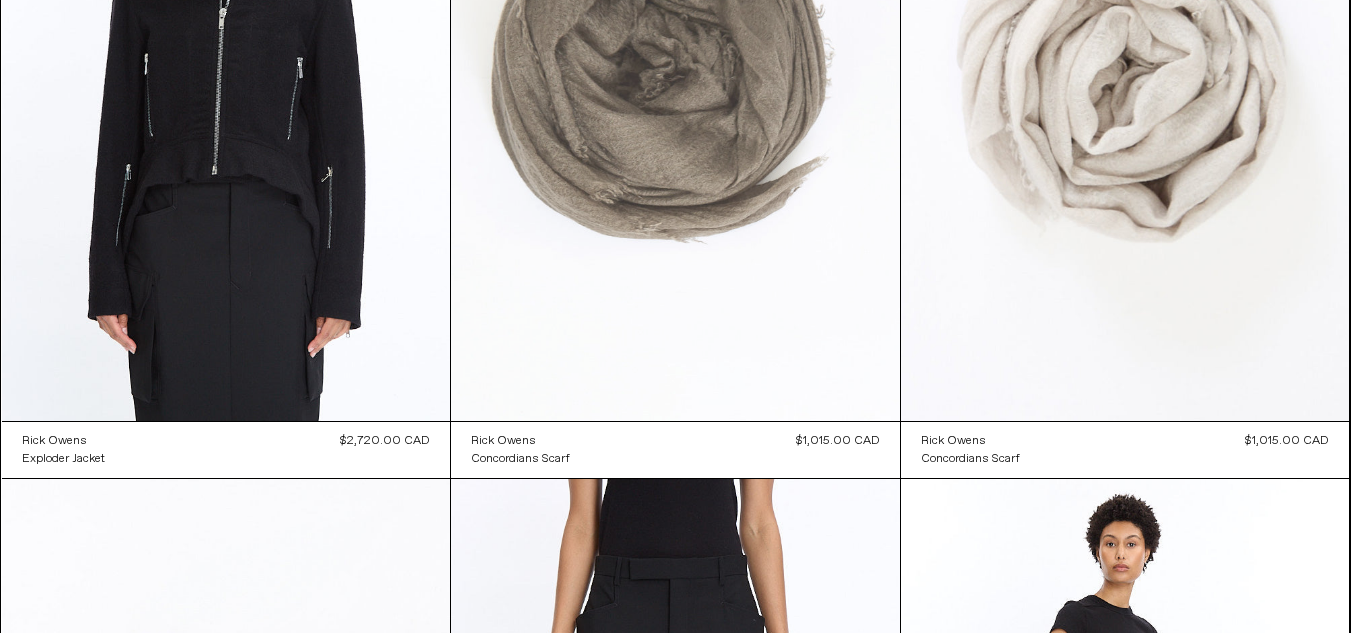 click at bounding box center [675, 84] 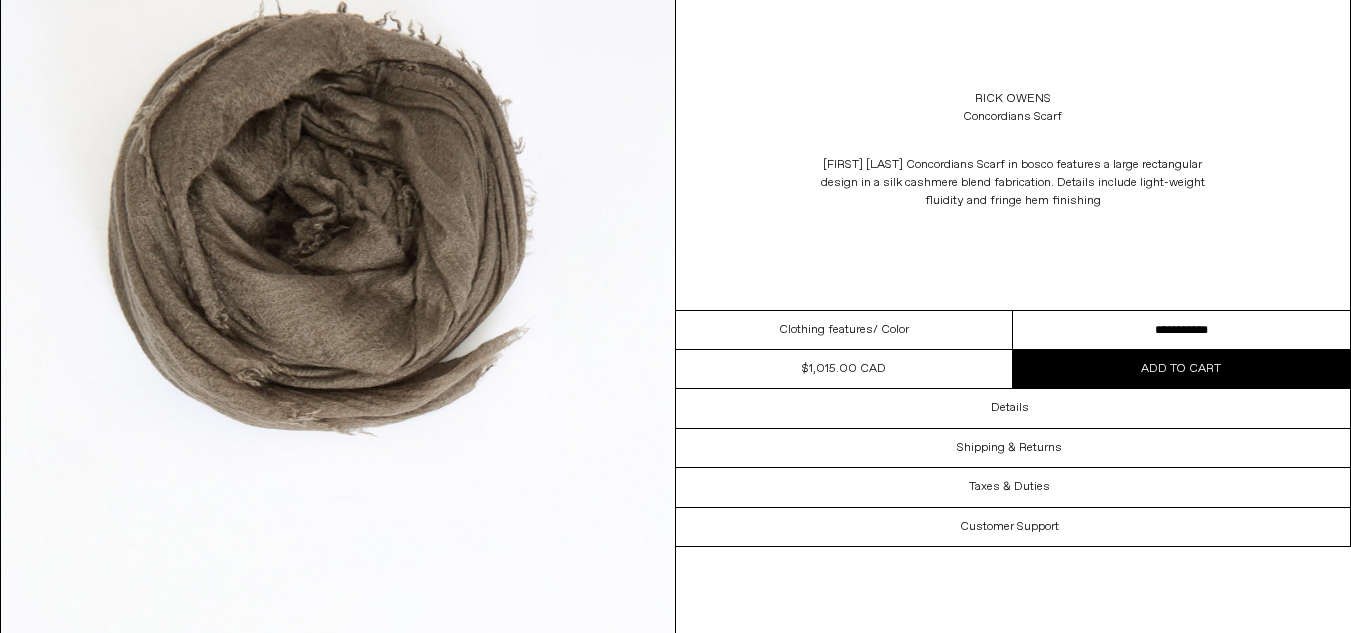 scroll, scrollTop: 0, scrollLeft: 0, axis: both 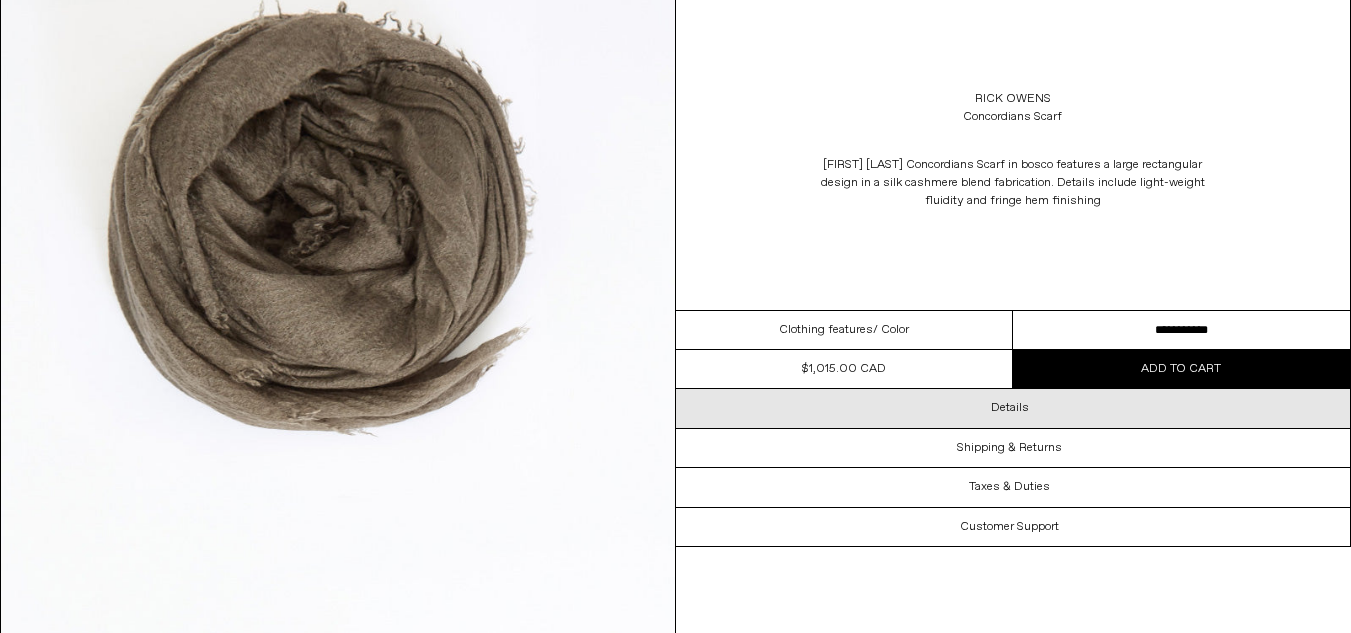 click on "Details" at bounding box center [1013, 408] 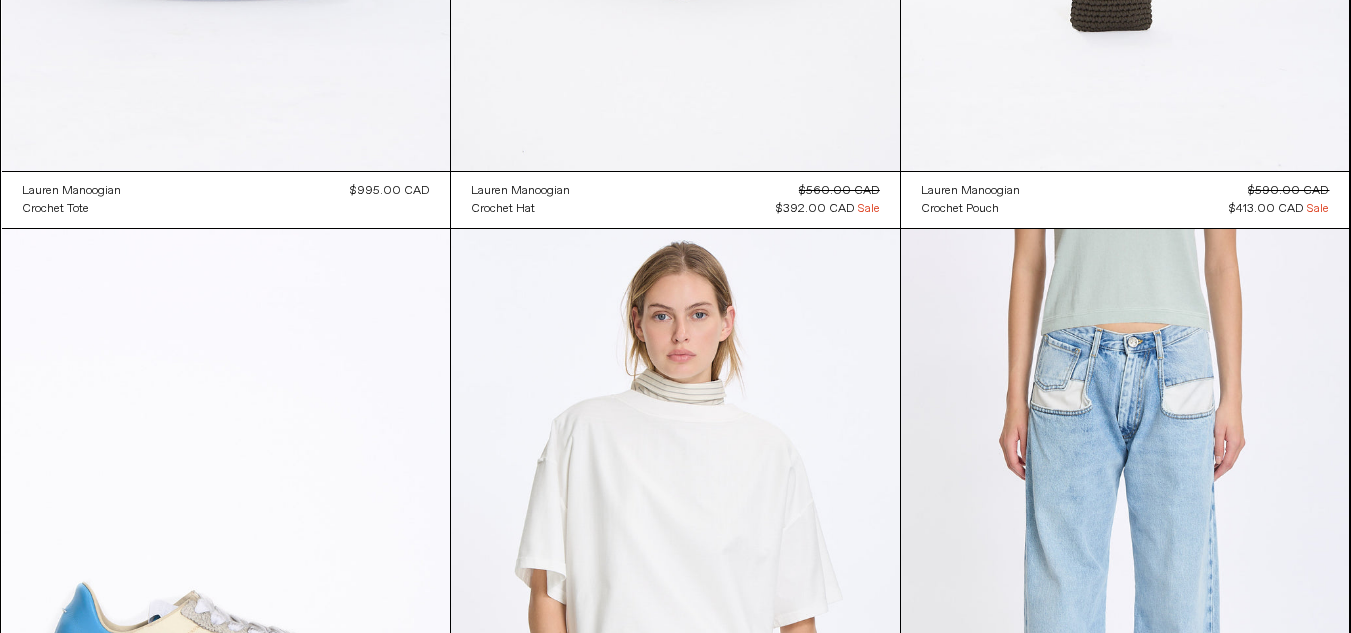 scroll, scrollTop: 26261, scrollLeft: 0, axis: vertical 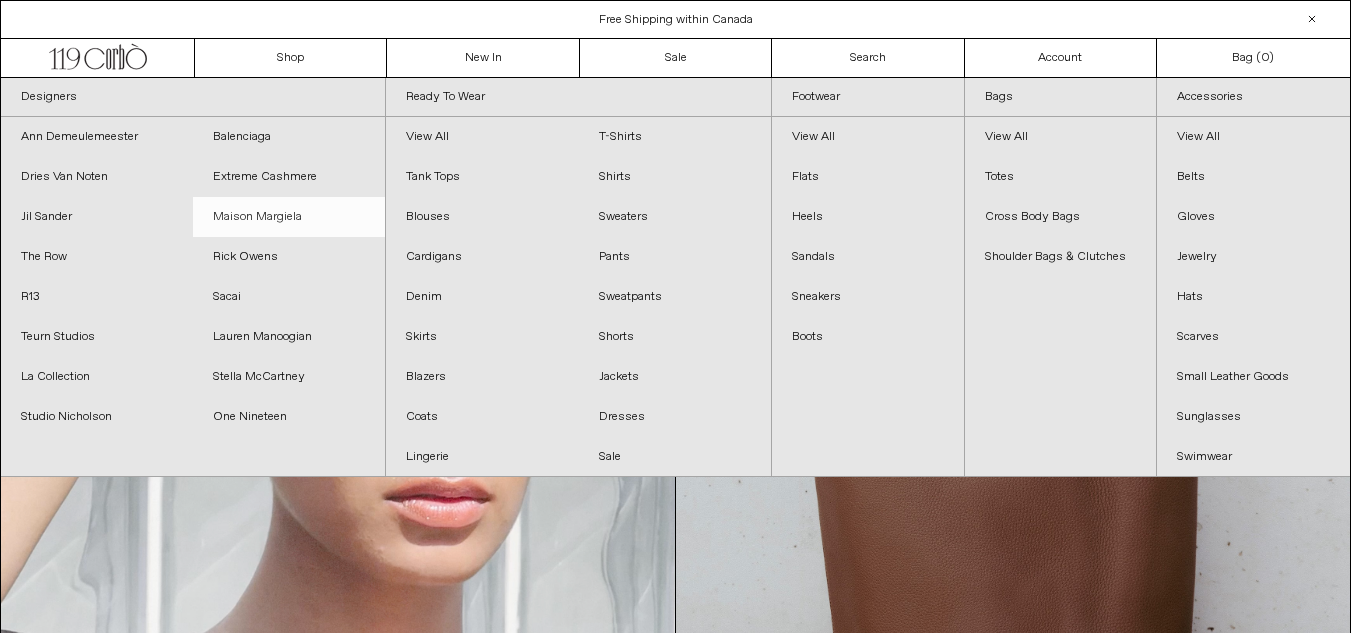 click on "Maison Margiela" at bounding box center (289, 217) 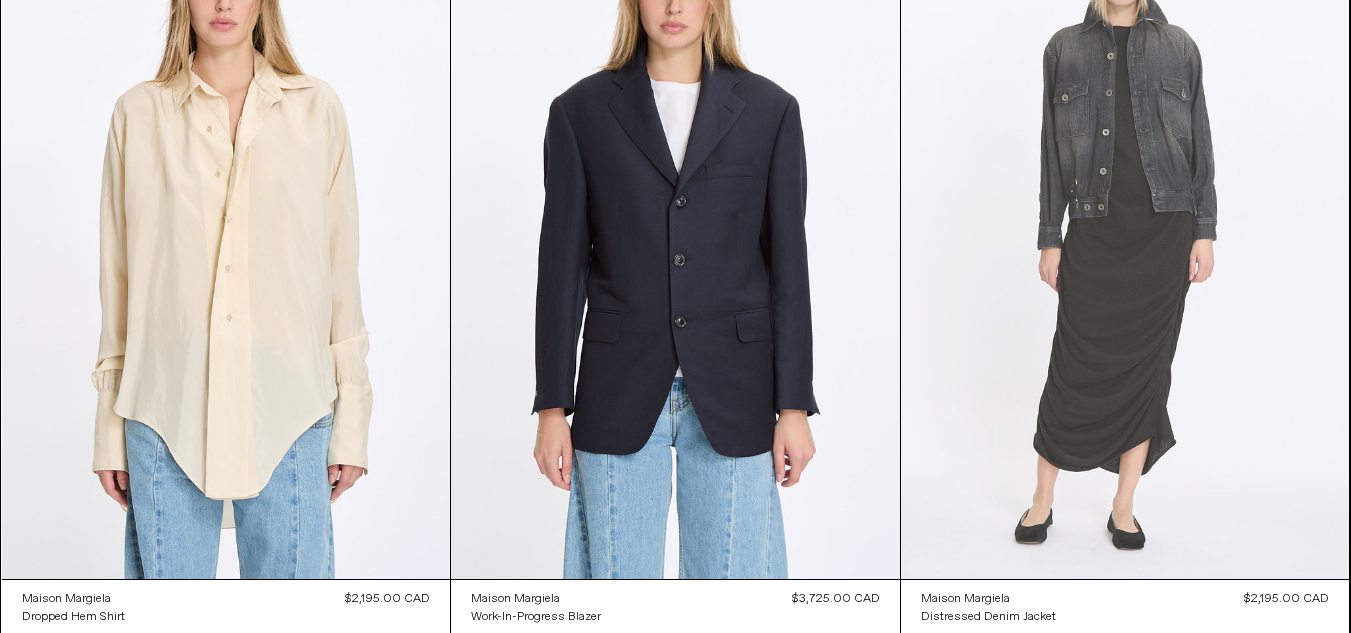 scroll, scrollTop: 900, scrollLeft: 0, axis: vertical 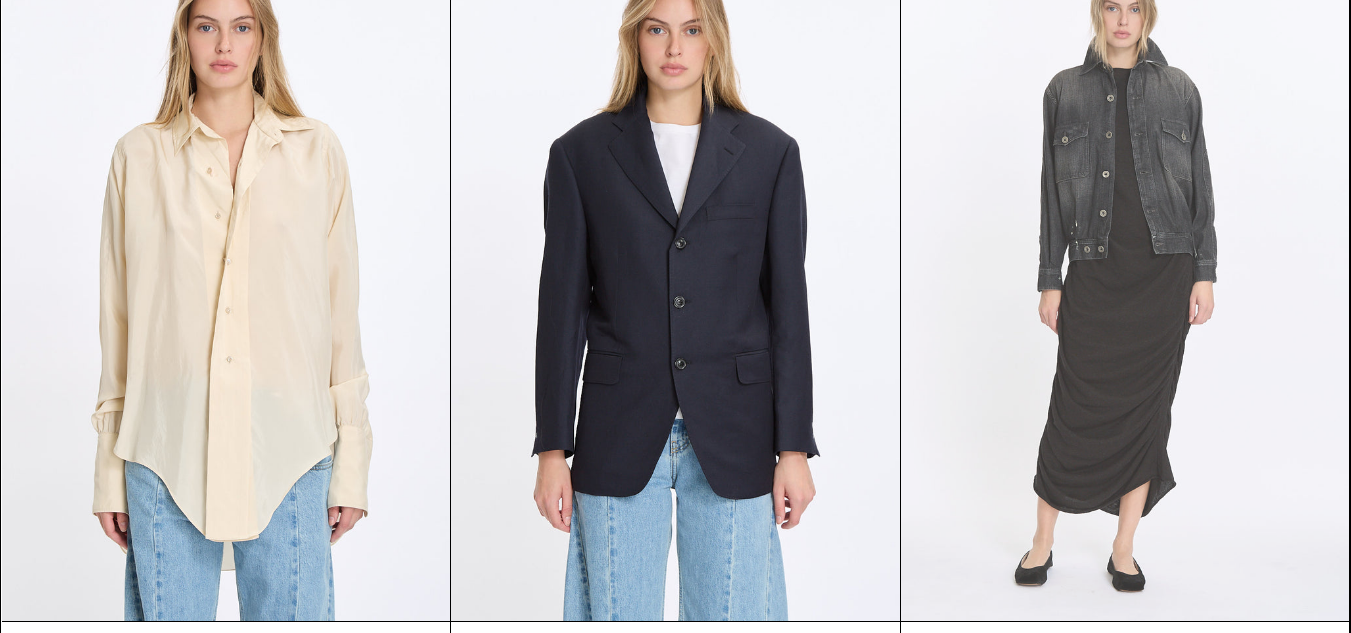 click at bounding box center (1125, 284) 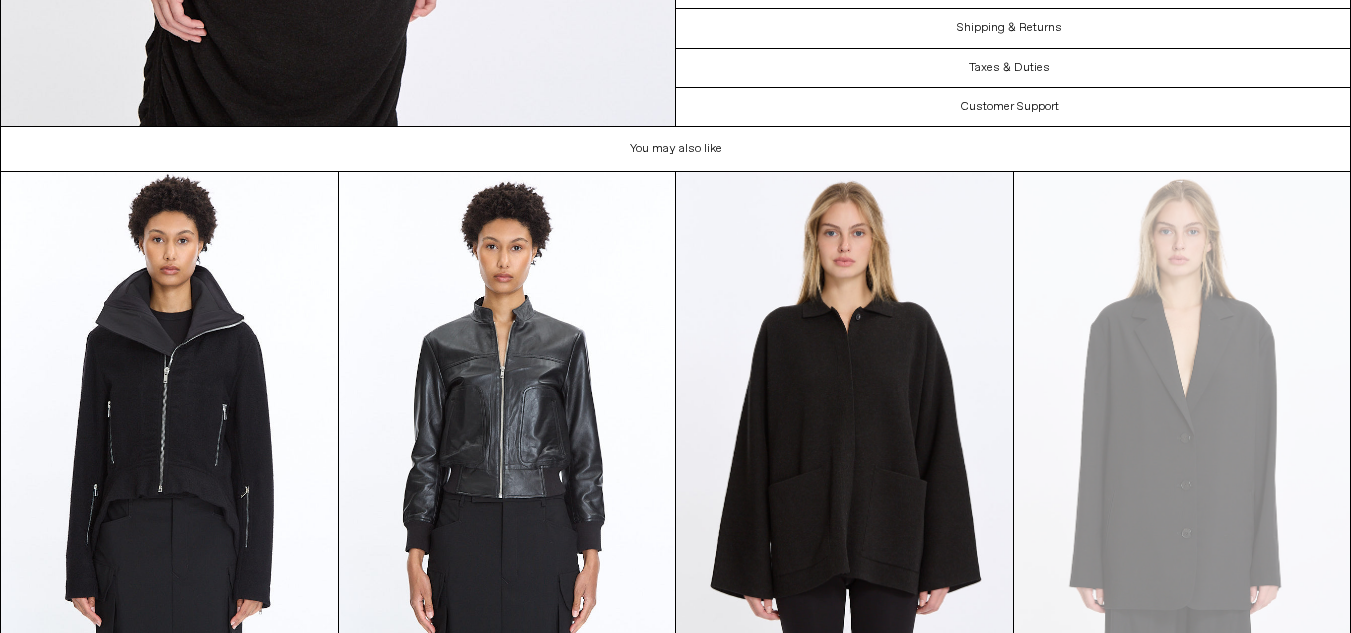 scroll, scrollTop: 3500, scrollLeft: 0, axis: vertical 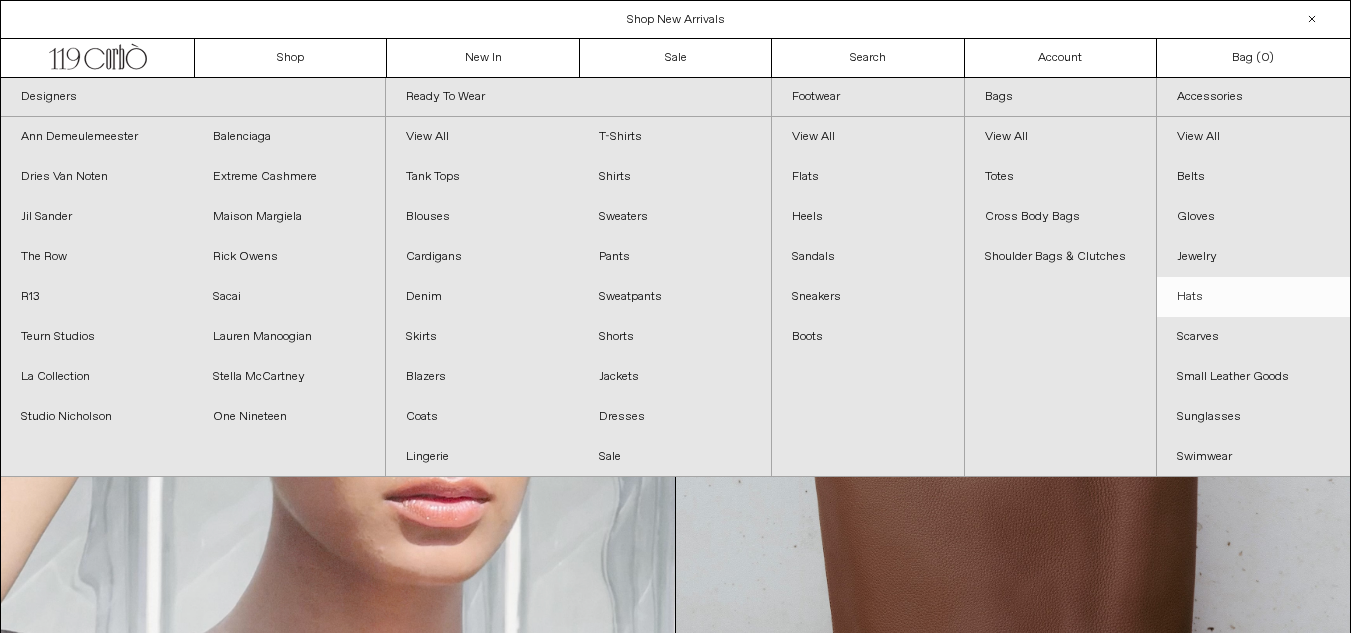 click on "Hats" at bounding box center [1253, 297] 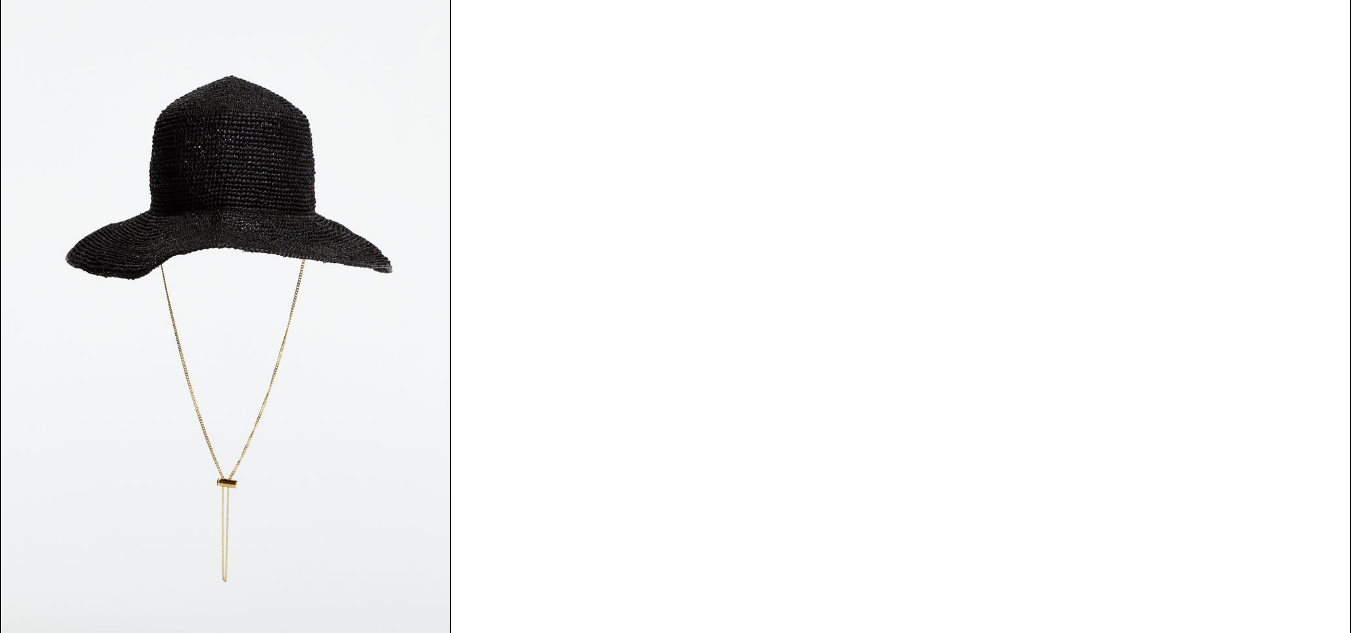 scroll, scrollTop: 3465, scrollLeft: 0, axis: vertical 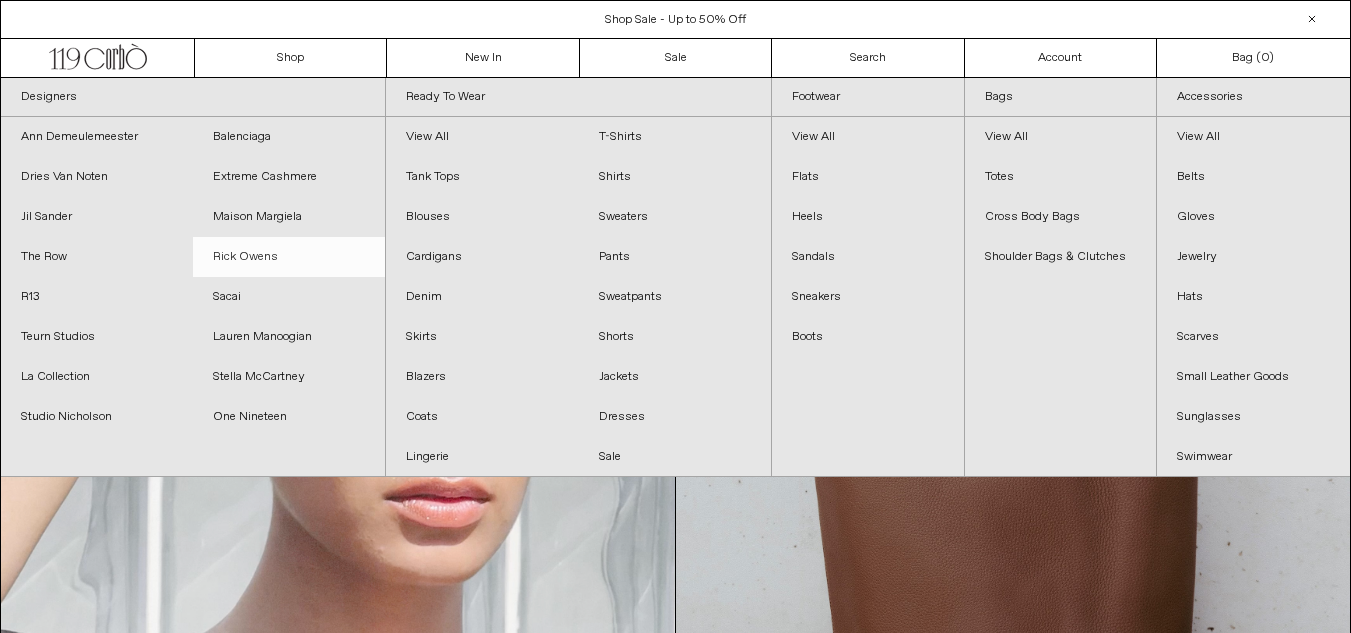 click on "Rick Owens" at bounding box center (289, 257) 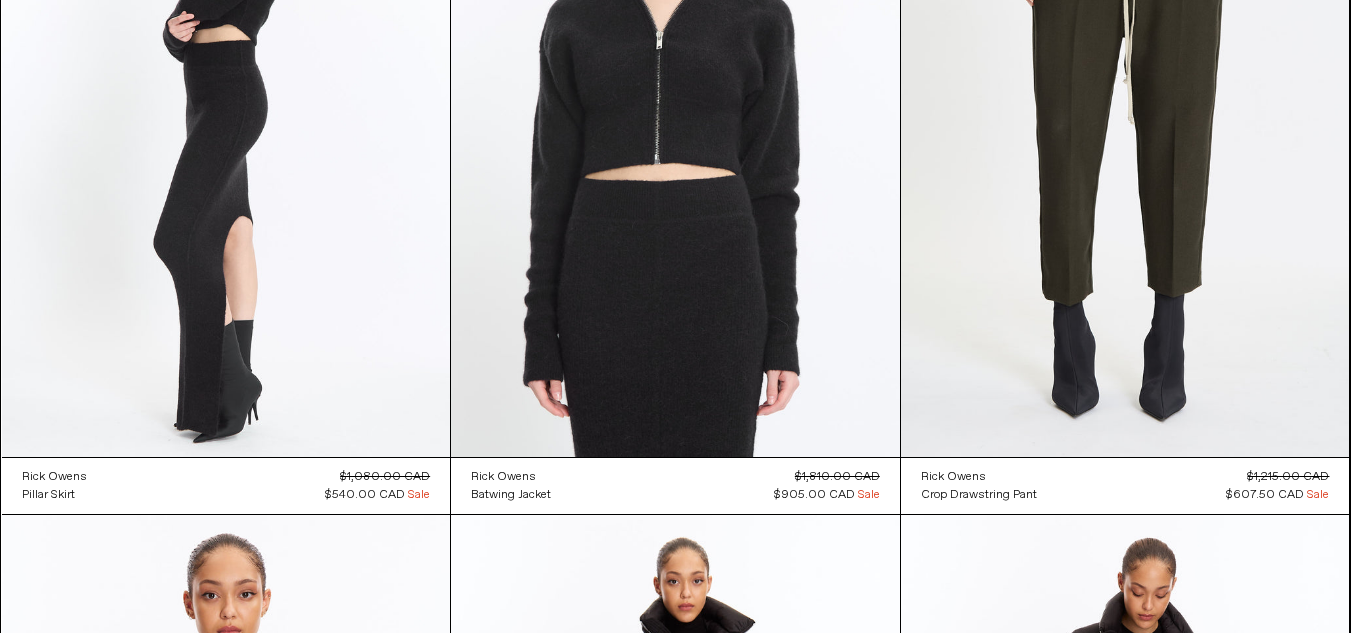 scroll, scrollTop: 5444, scrollLeft: 0, axis: vertical 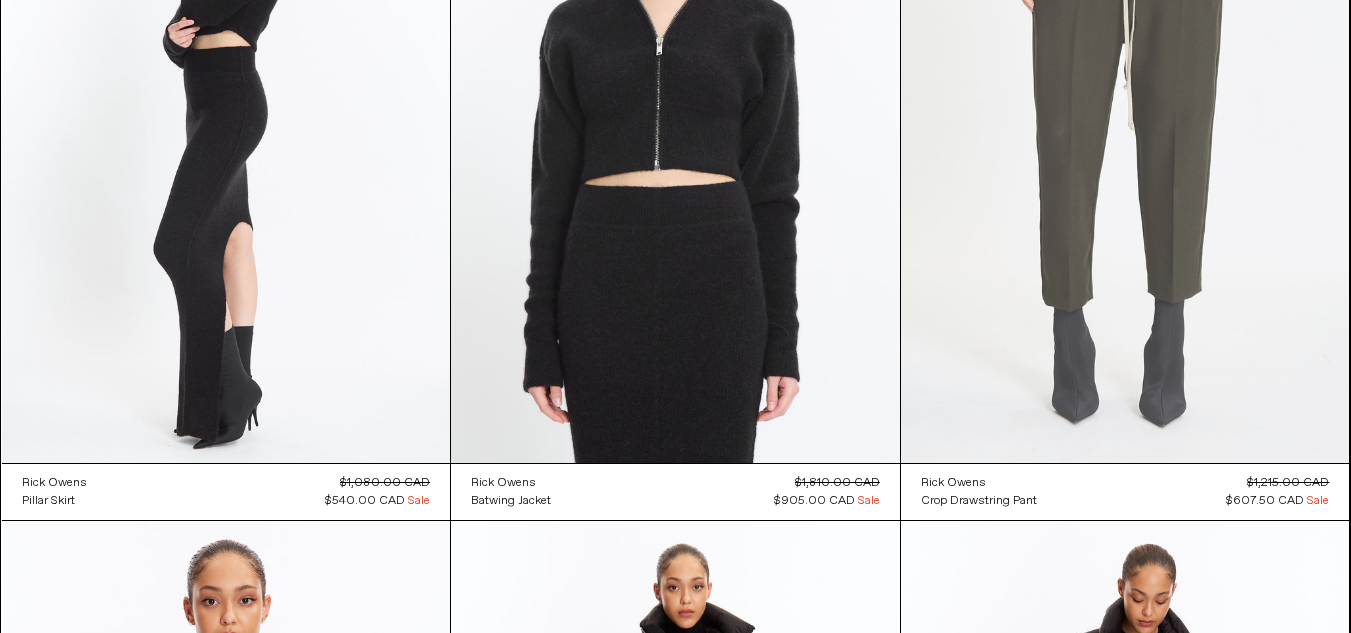 click at bounding box center [1125, 126] 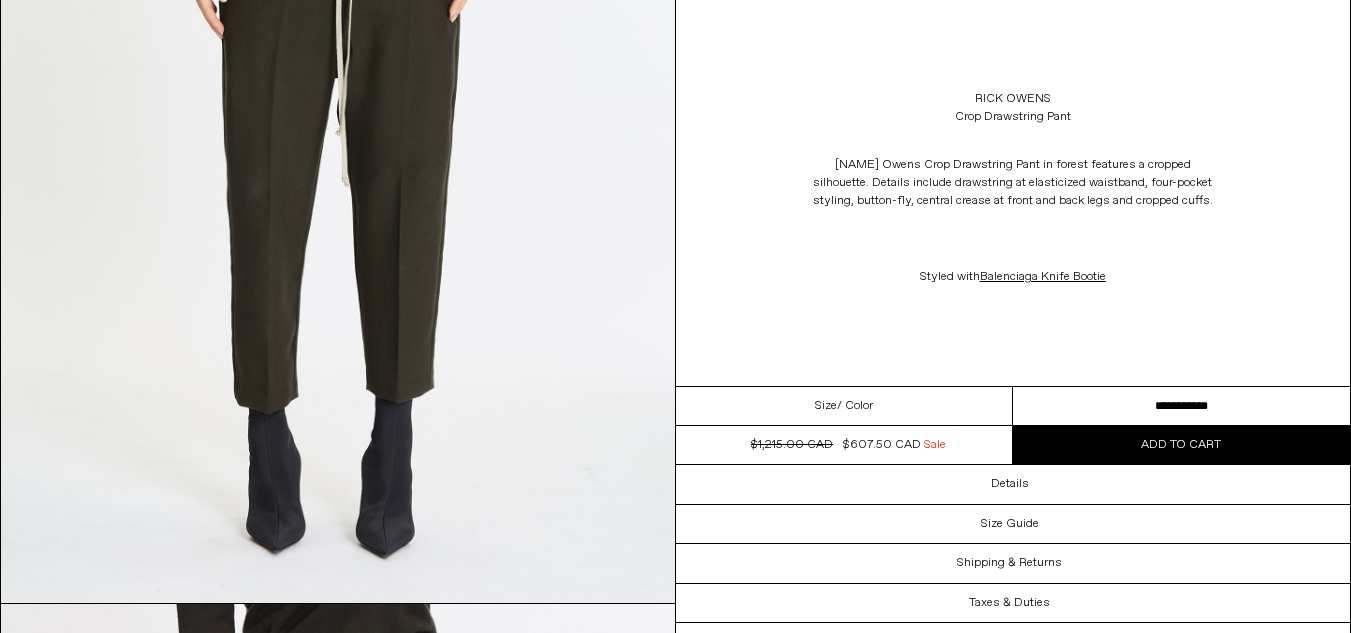 scroll, scrollTop: 500, scrollLeft: 0, axis: vertical 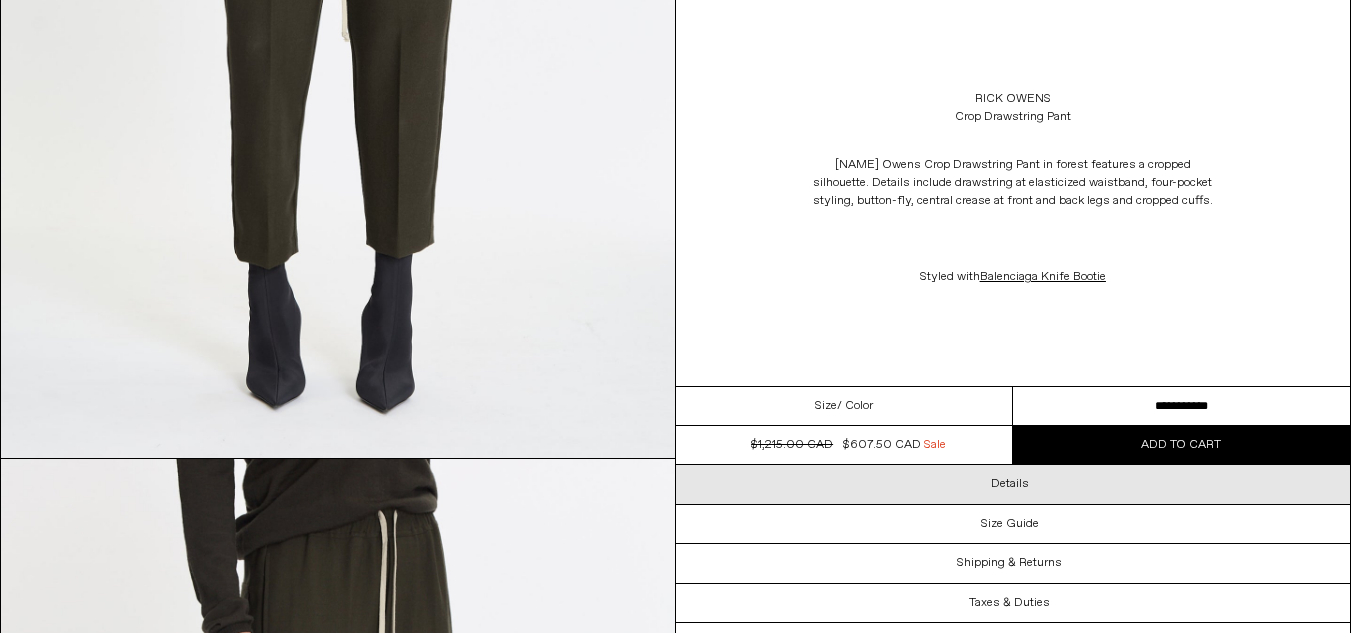click on "Details" at bounding box center [1010, 484] 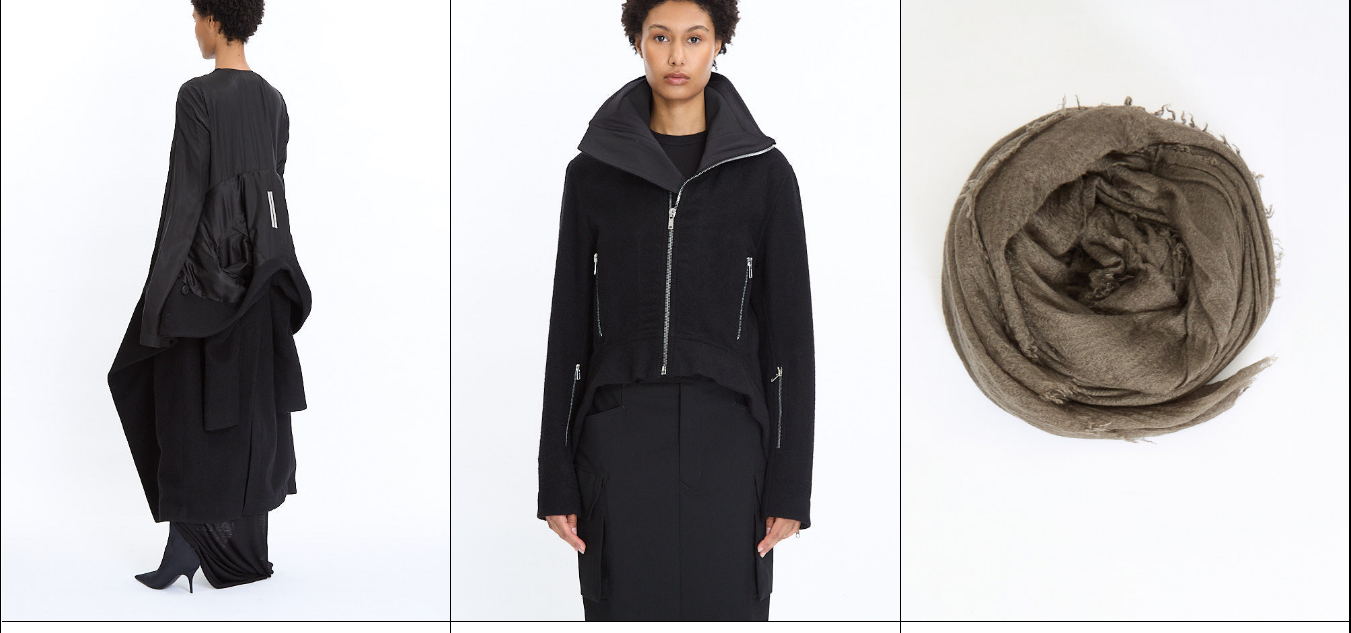 scroll, scrollTop: 2411, scrollLeft: 0, axis: vertical 